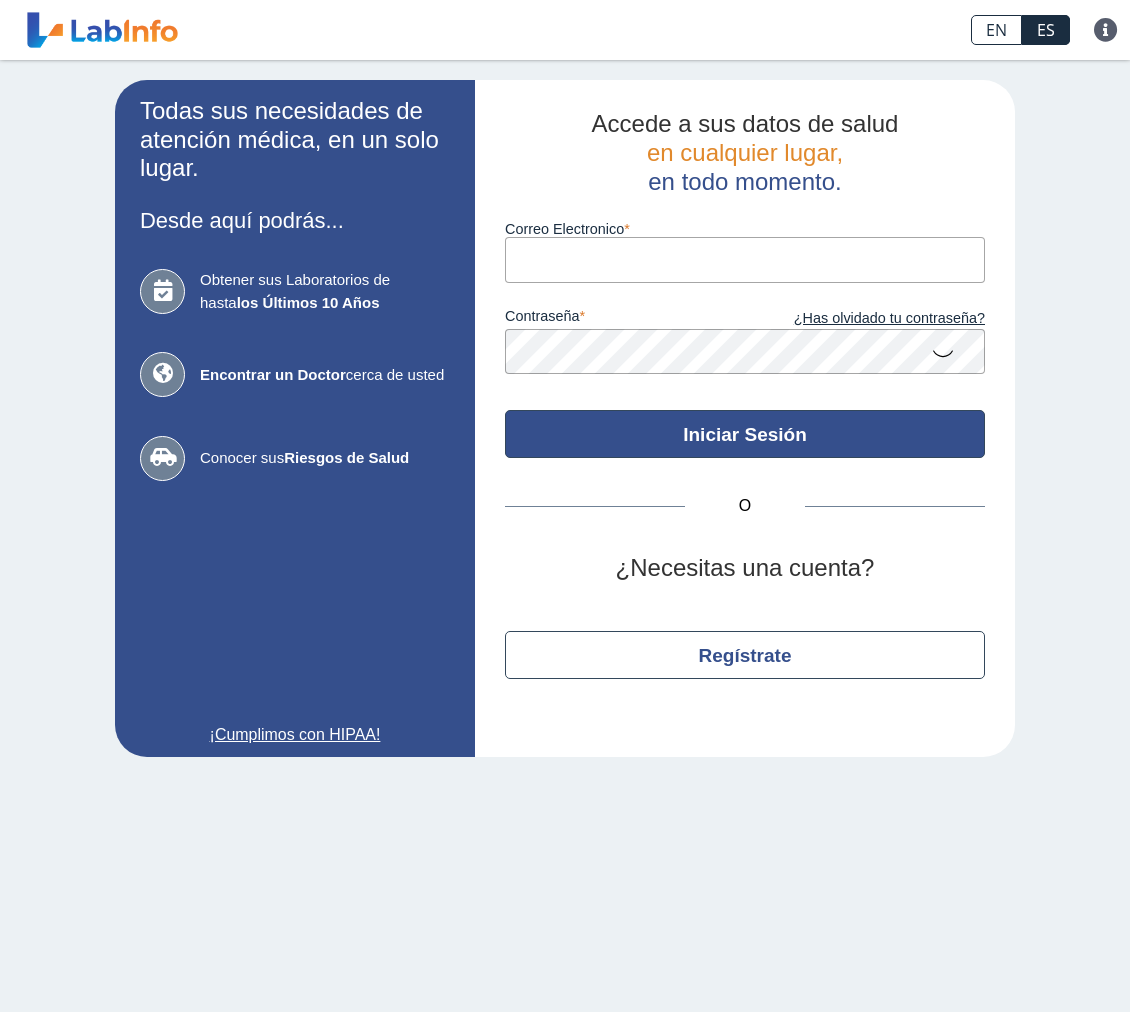 scroll, scrollTop: 0, scrollLeft: 0, axis: both 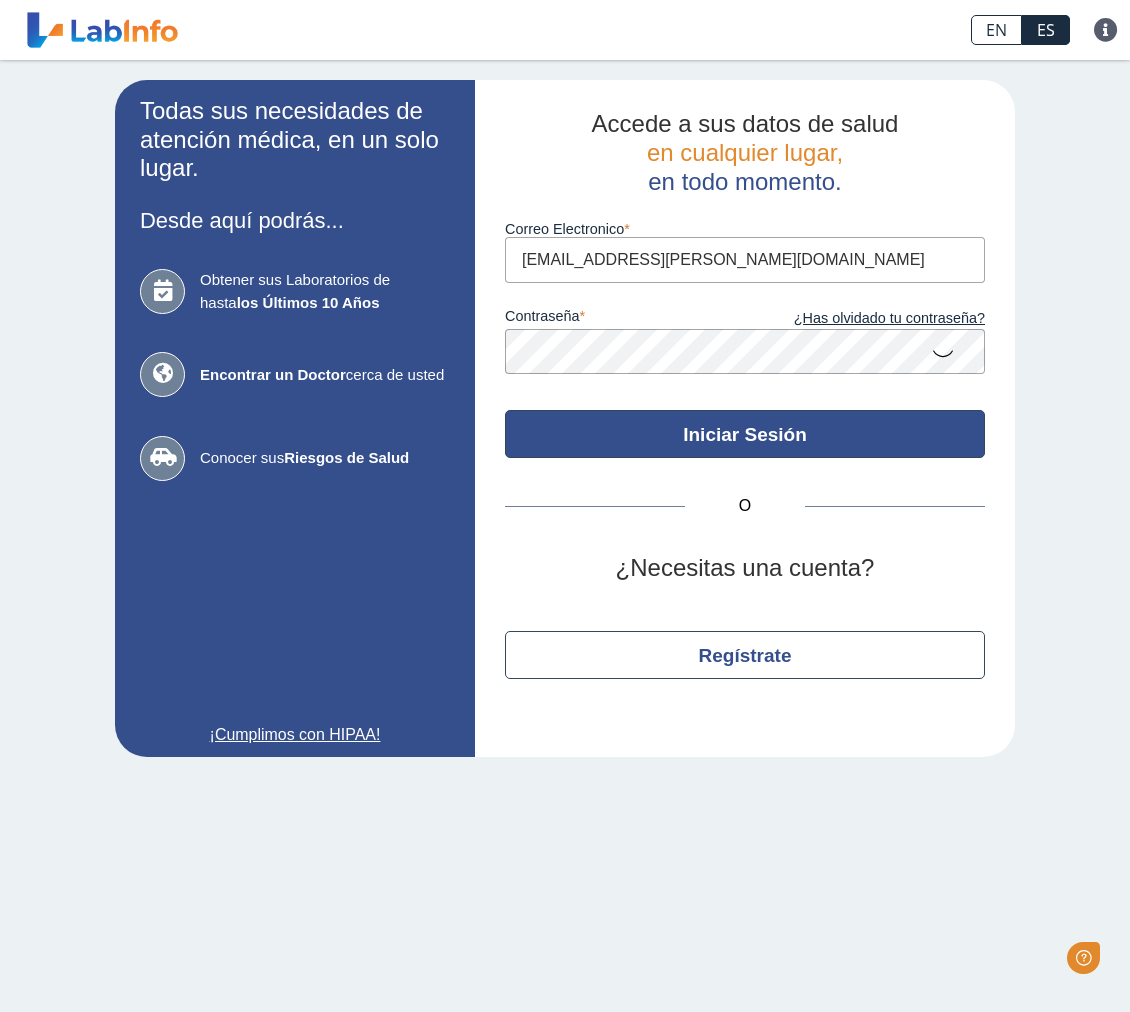 click on "Iniciar Sesión" 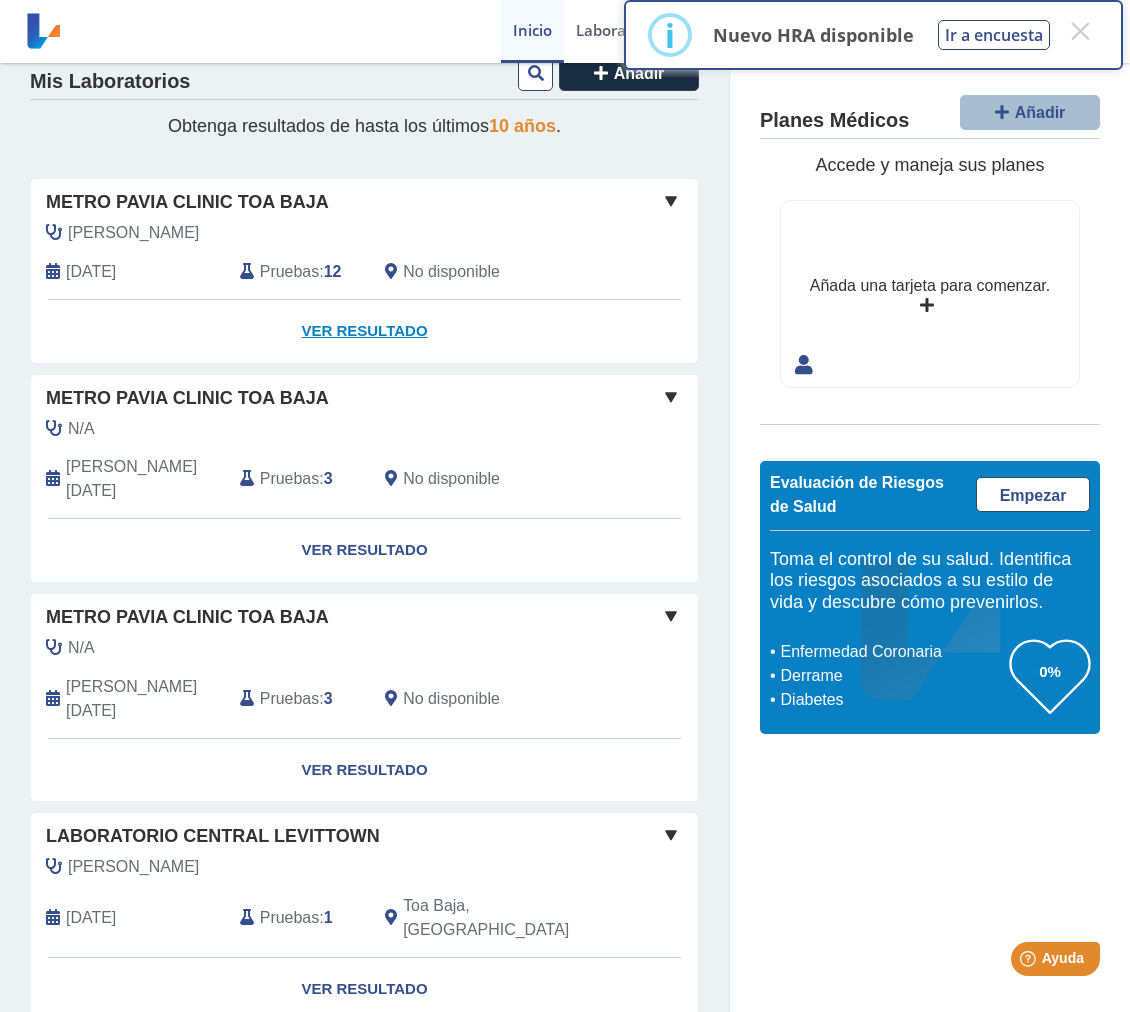 scroll, scrollTop: 0, scrollLeft: 0, axis: both 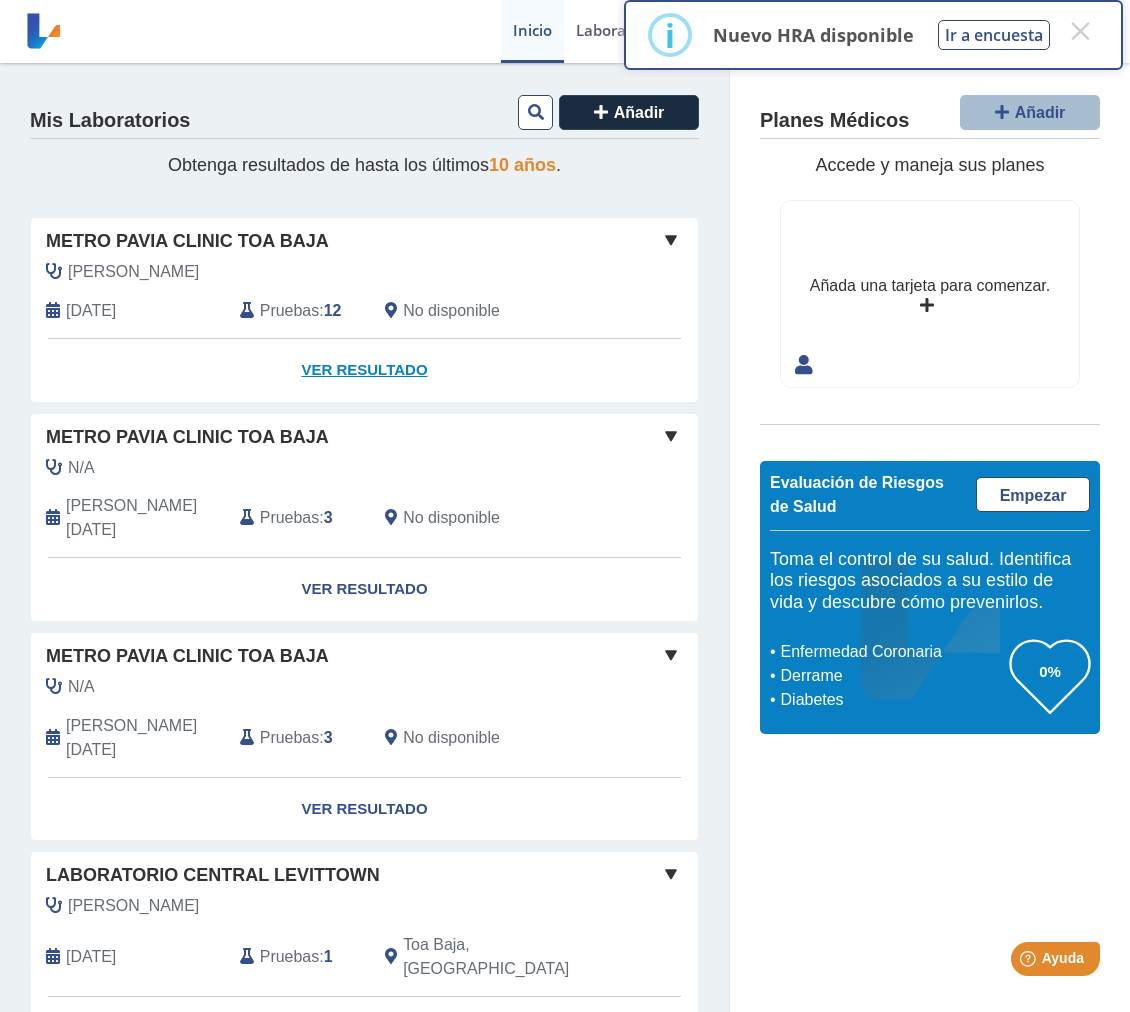 click on "Ver Resultado" 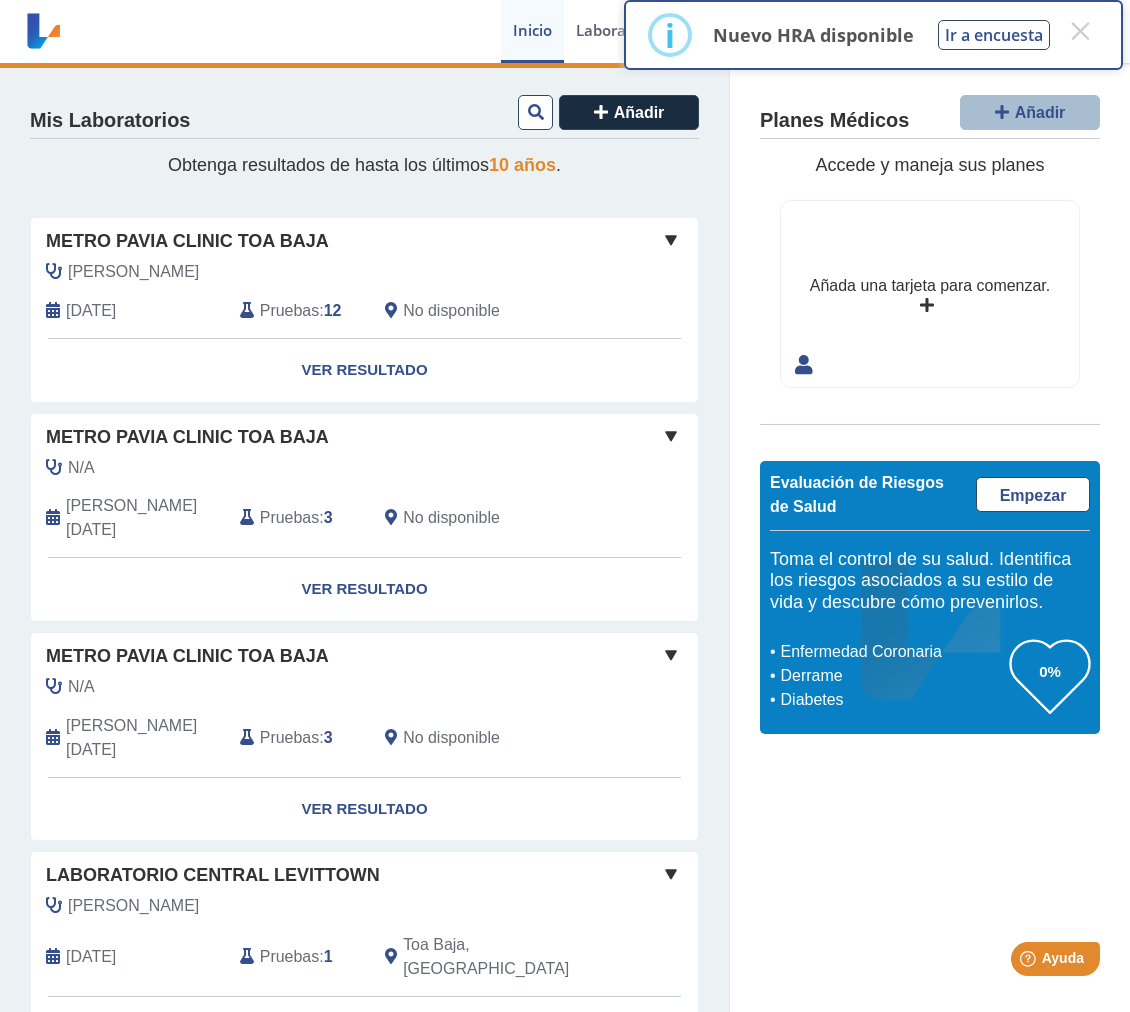 click 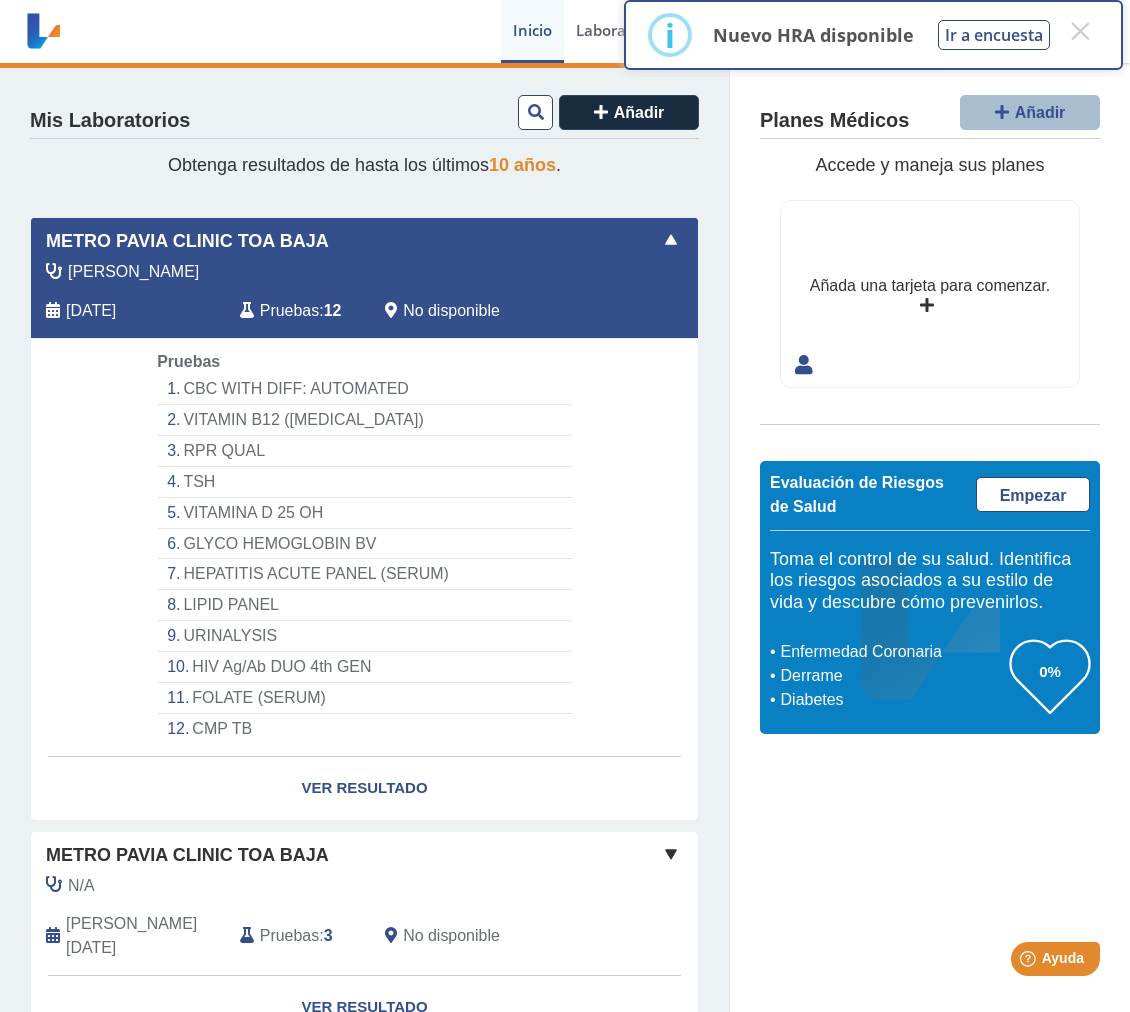 click 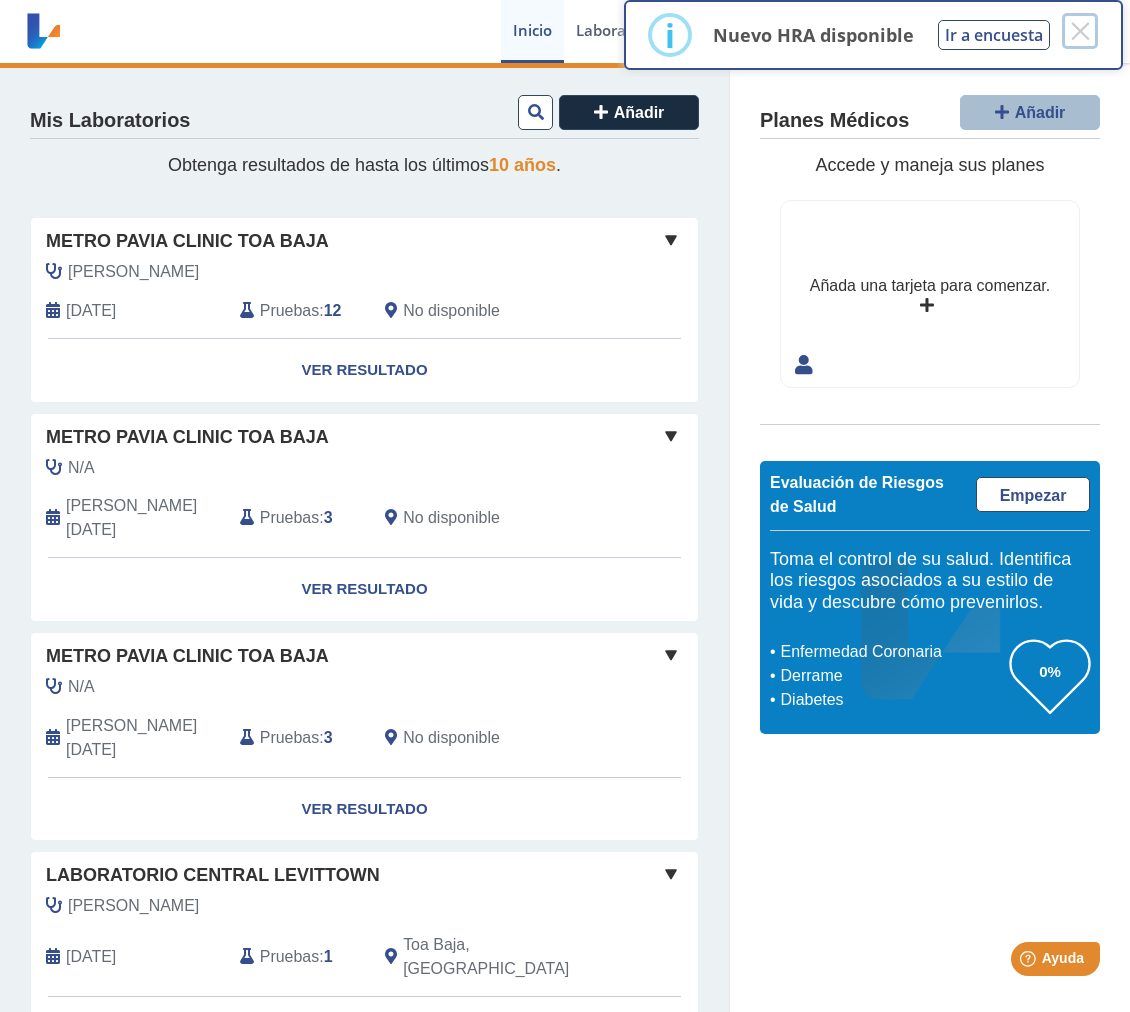 drag, startPoint x: 1085, startPoint y: 29, endPoint x: 859, endPoint y: 203, distance: 285.22272 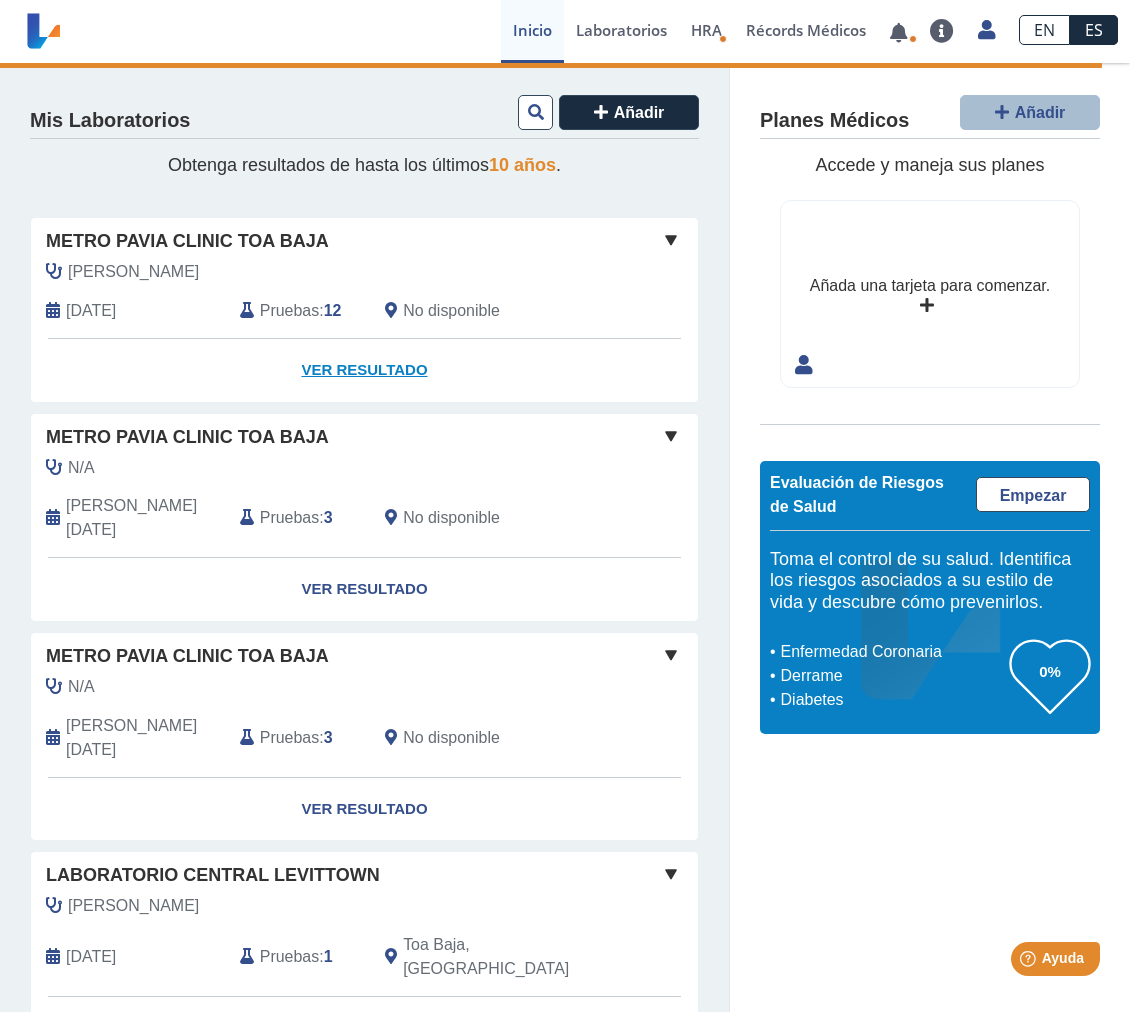 click on "Ver Resultado" 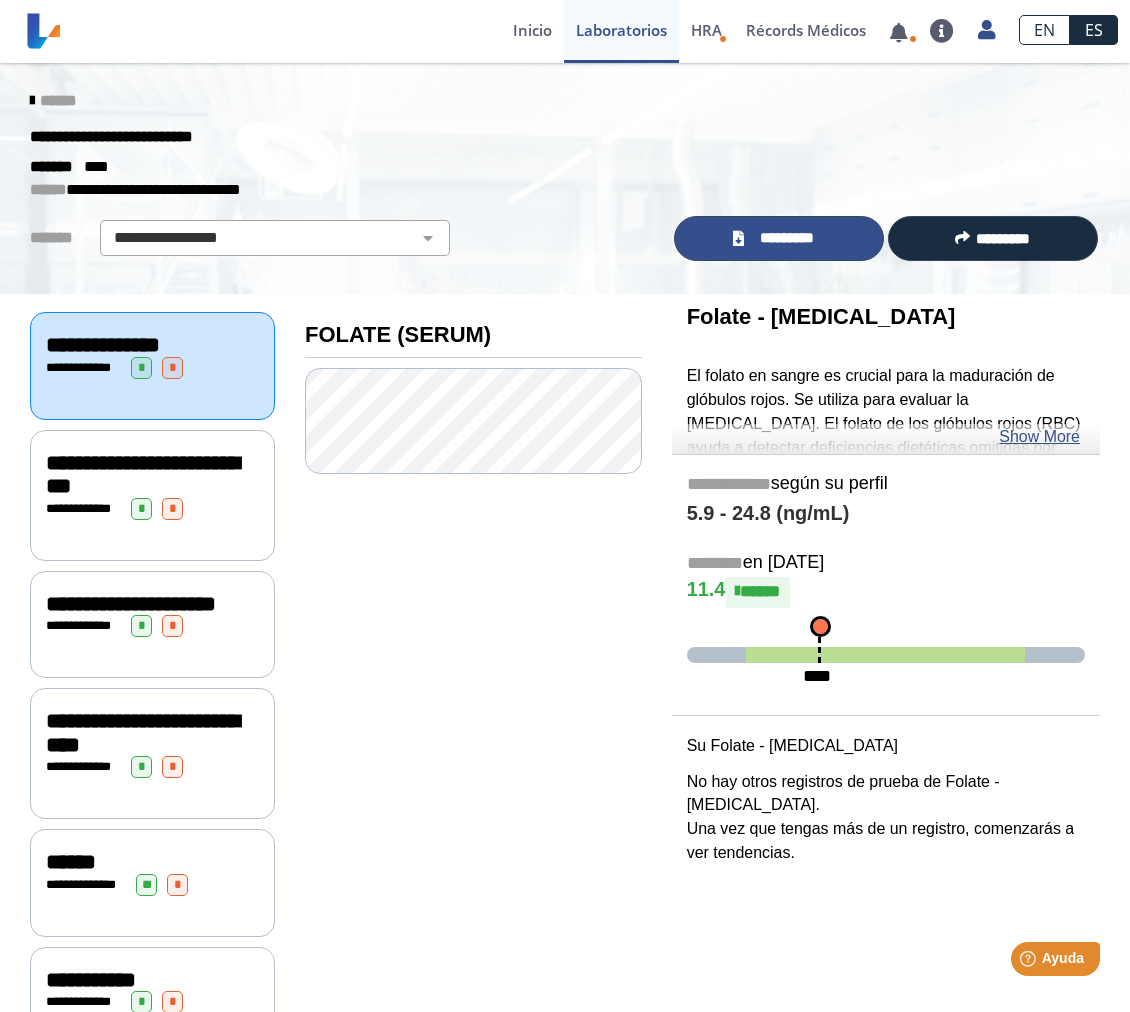 click on "*********" 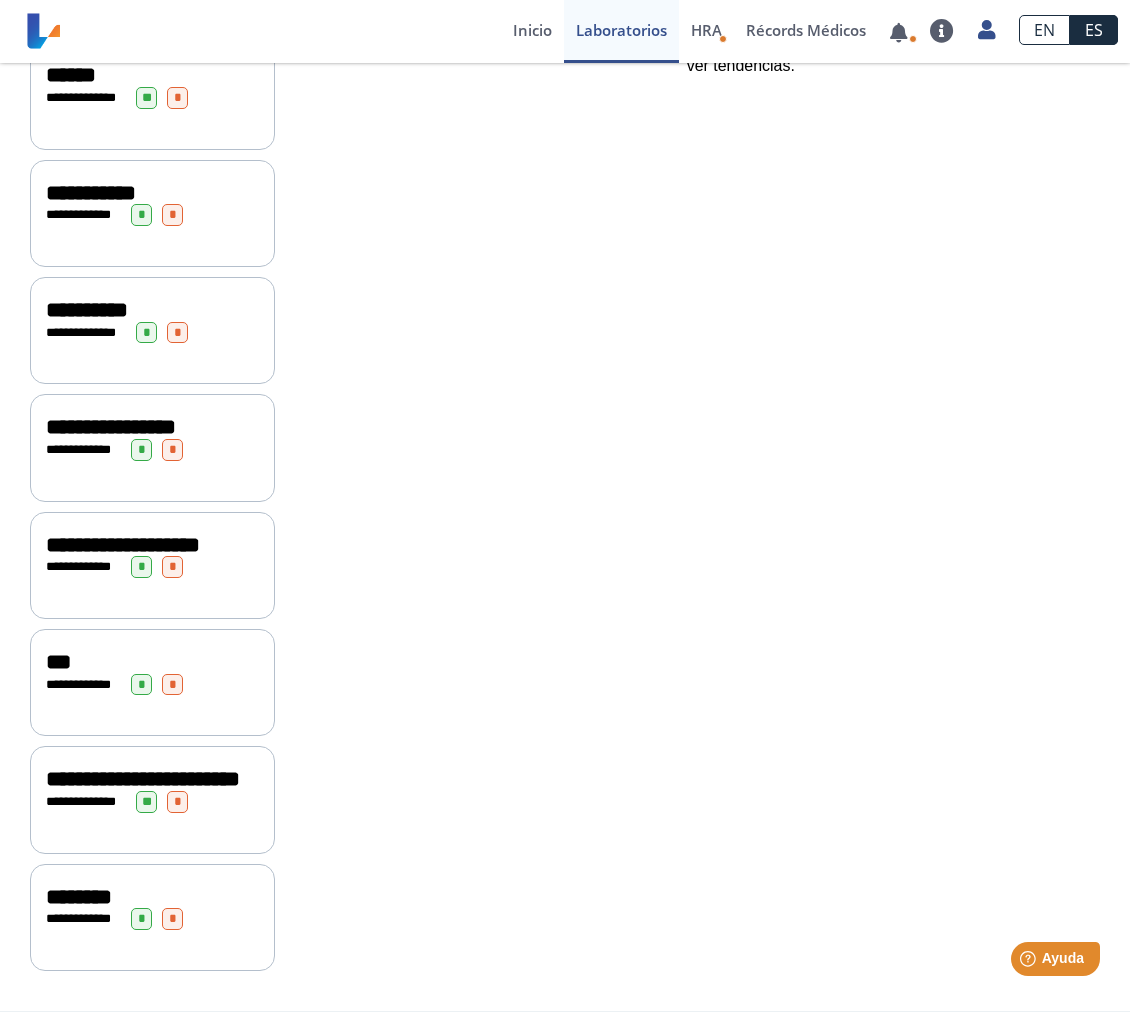 scroll, scrollTop: 0, scrollLeft: 0, axis: both 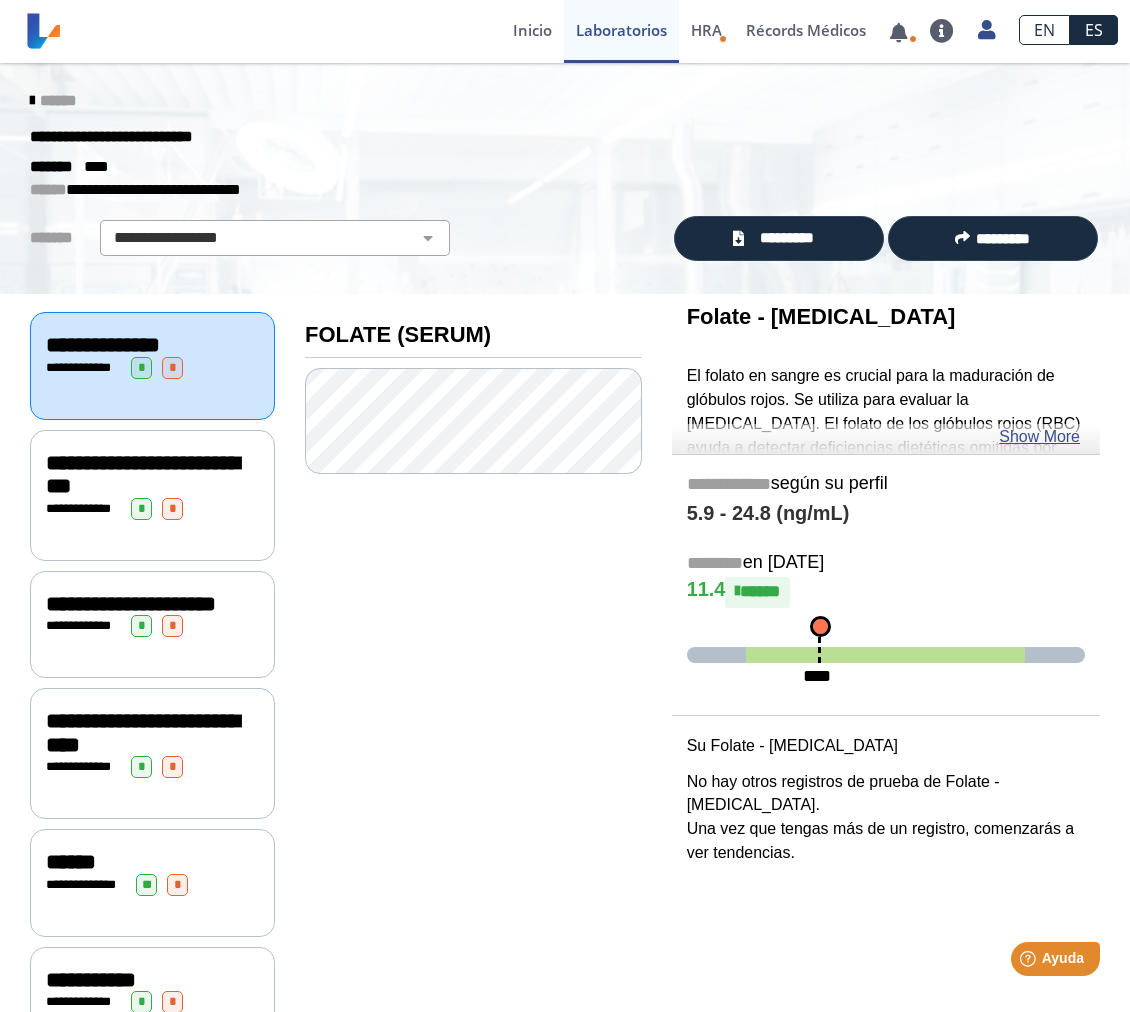 drag, startPoint x: 144, startPoint y: 471, endPoint x: 144, endPoint y: 576, distance: 105 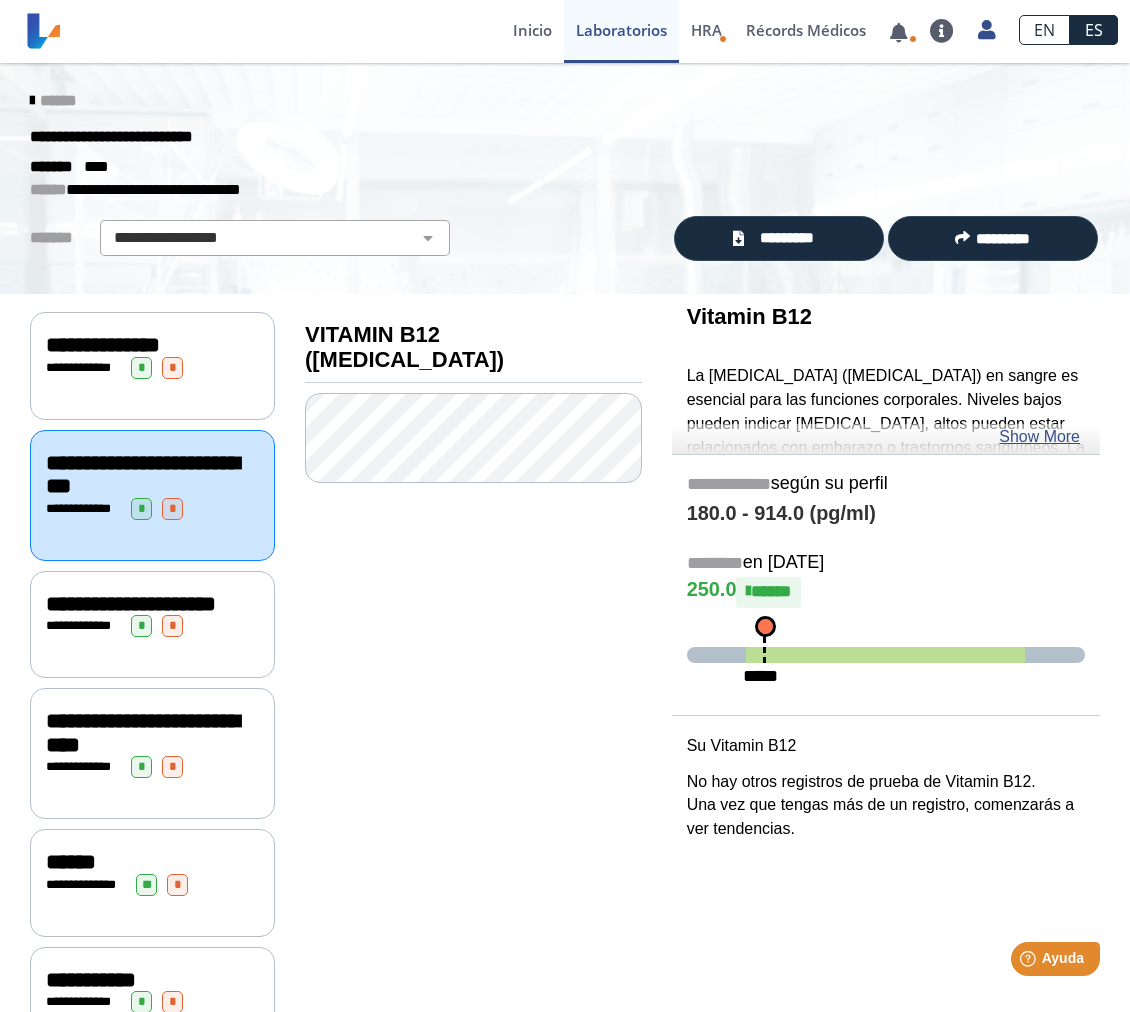 drag, startPoint x: 137, startPoint y: 609, endPoint x: 134, endPoint y: 631, distance: 22.203604 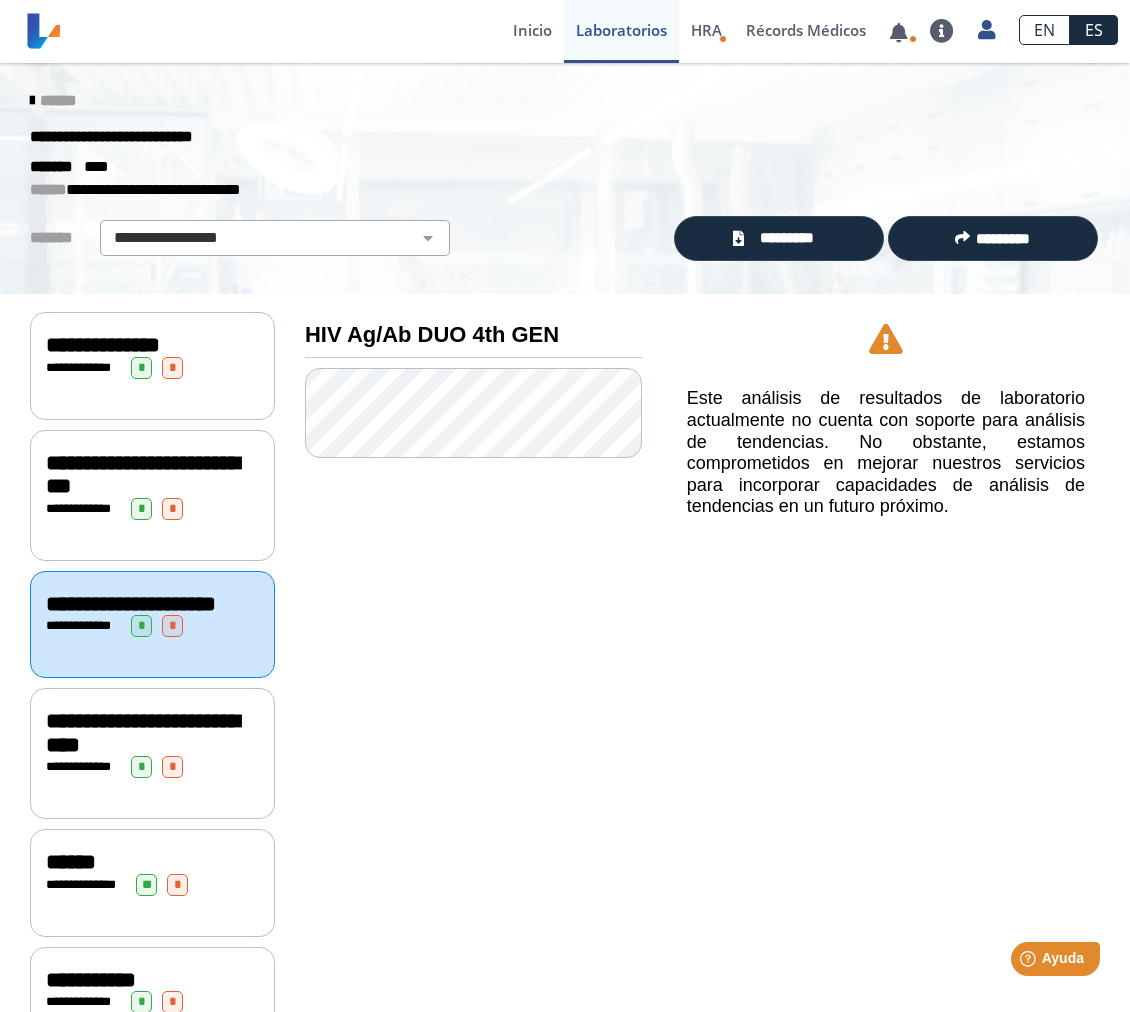 click on "**********" 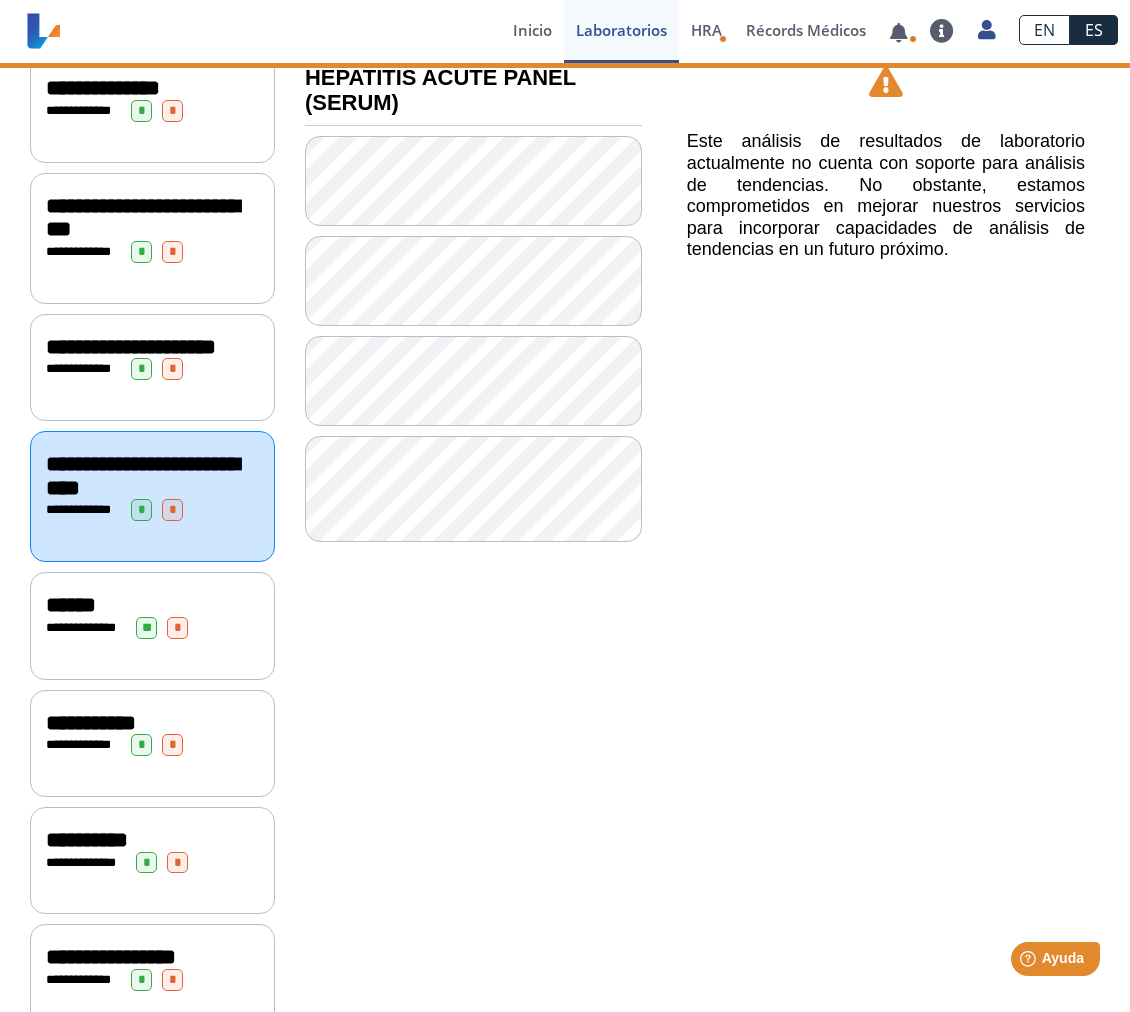 scroll, scrollTop: 260, scrollLeft: 0, axis: vertical 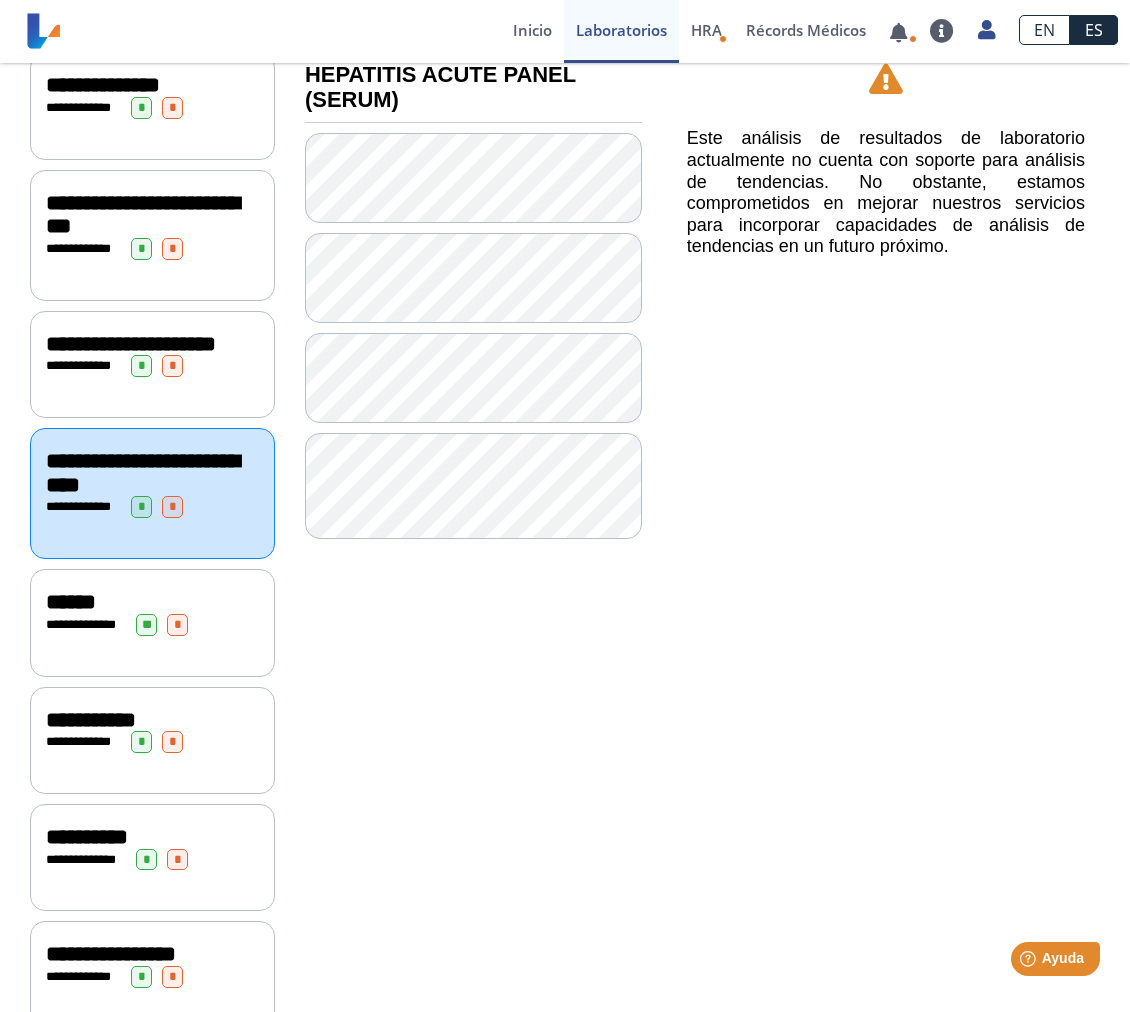 click on "**" 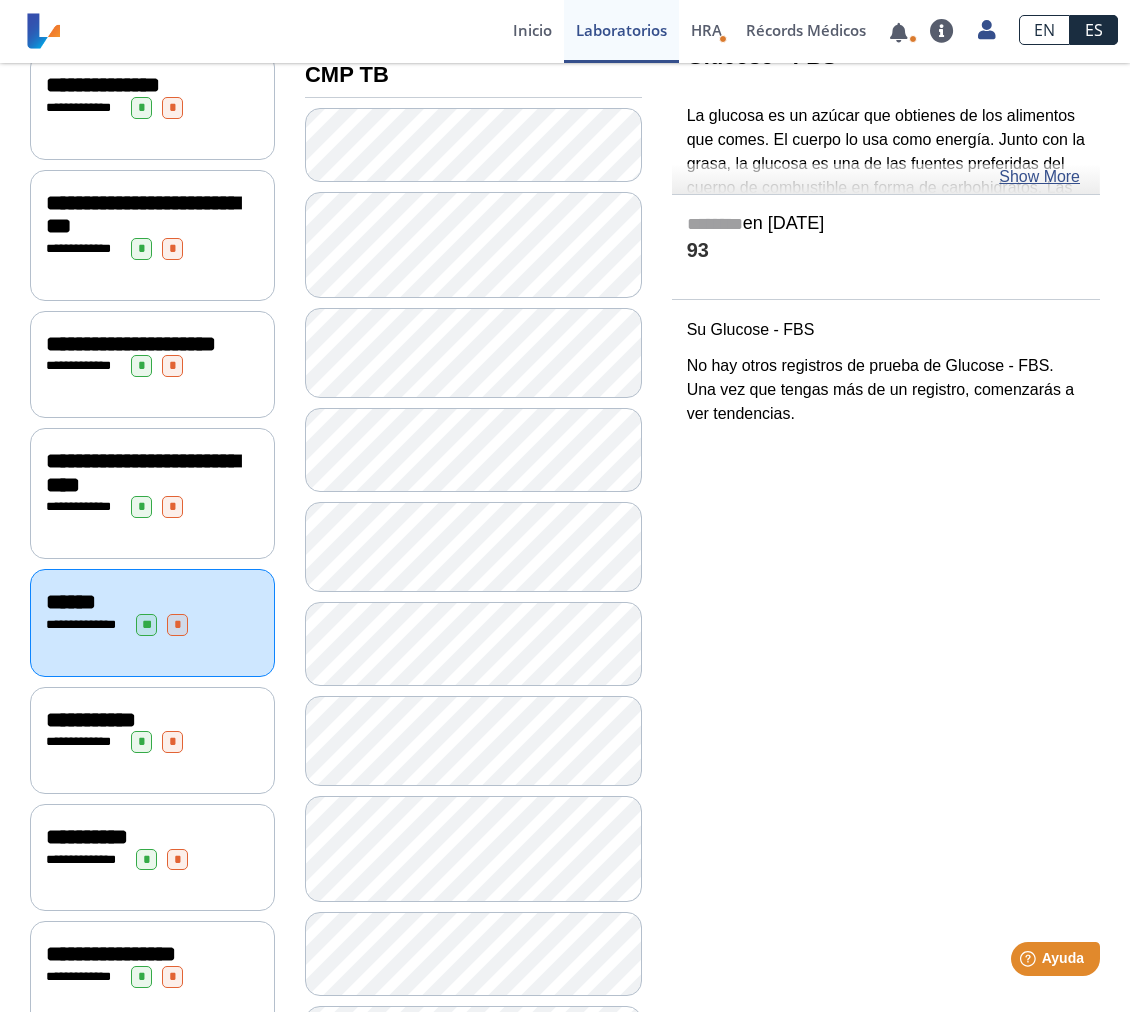 click on "**********" 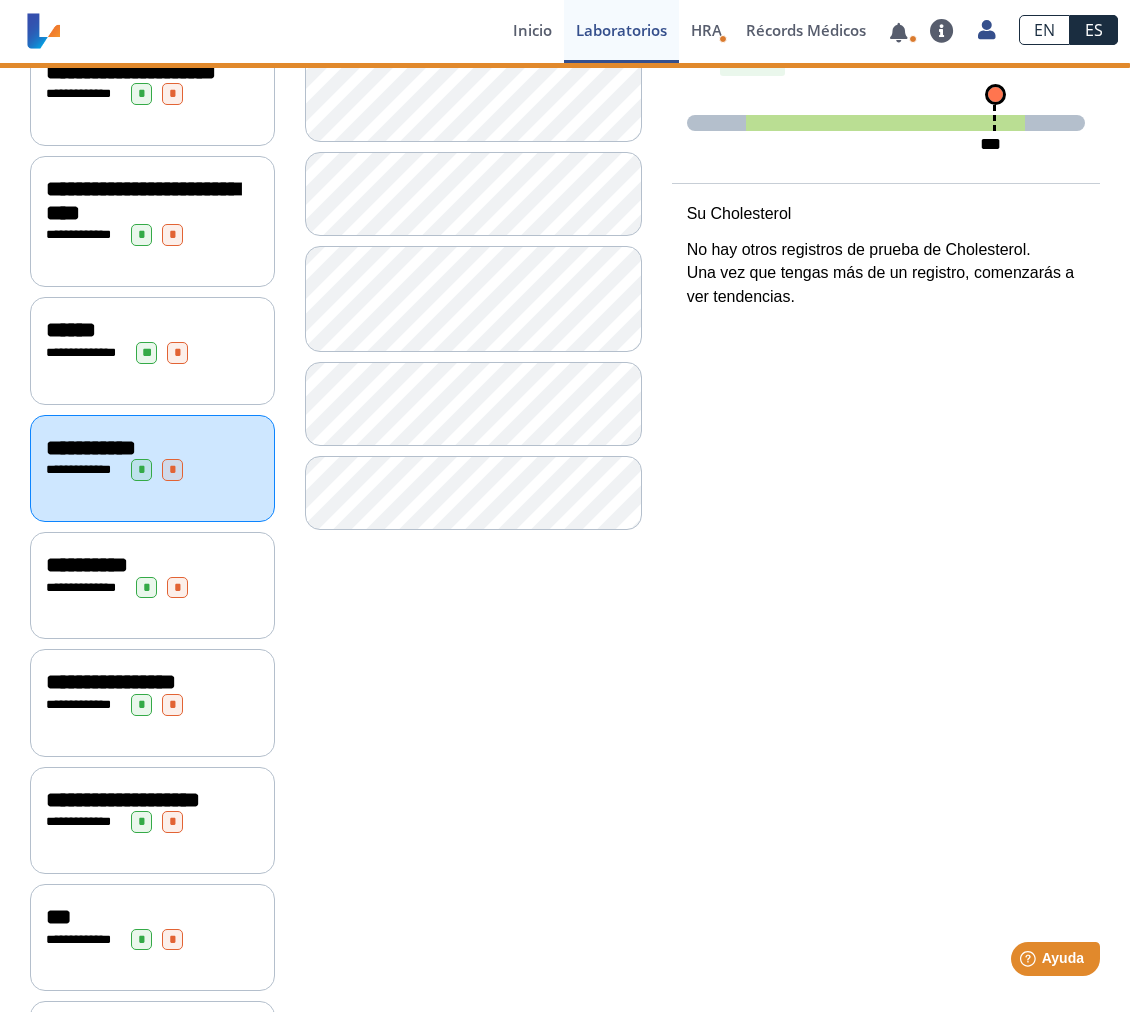 scroll, scrollTop: 533, scrollLeft: 0, axis: vertical 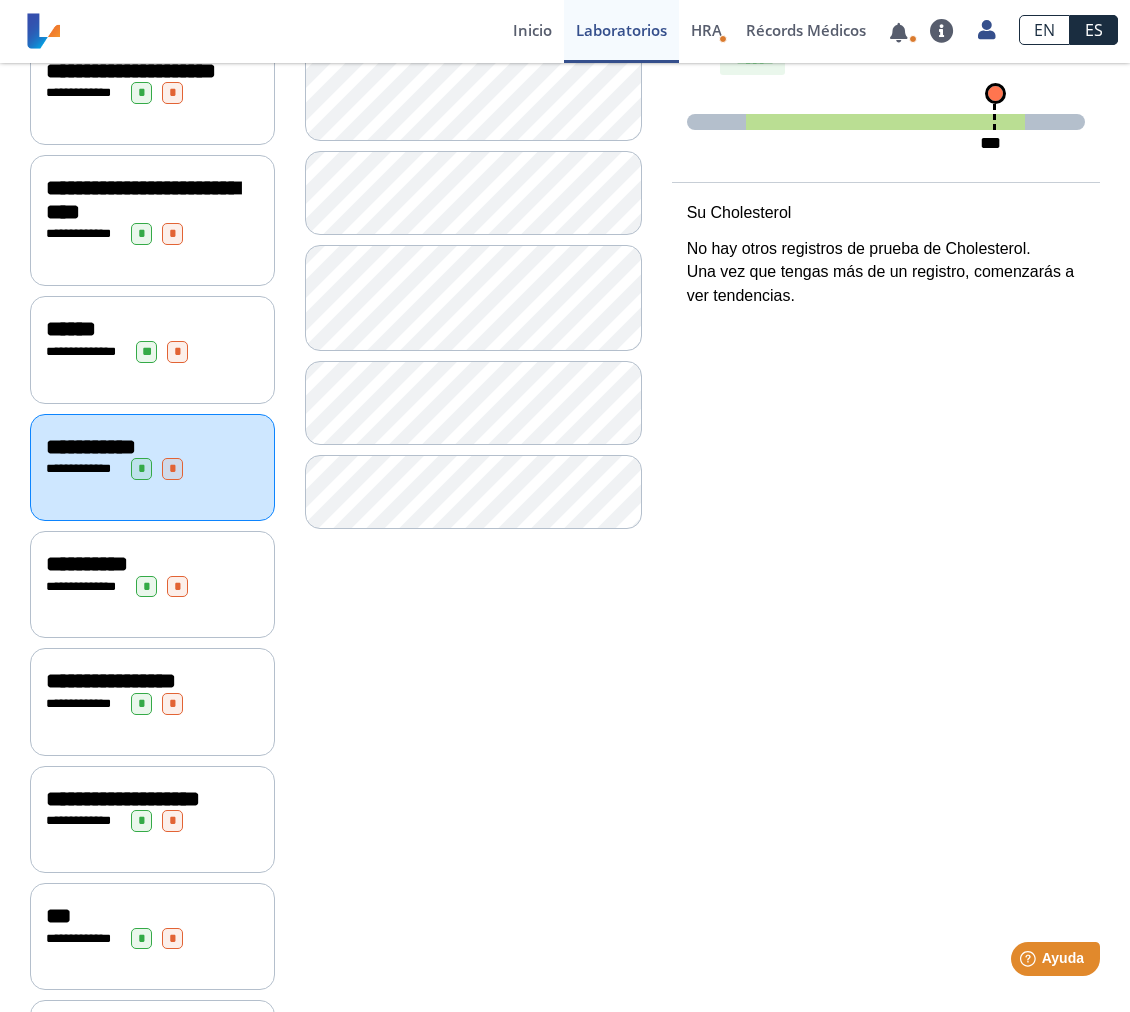 drag, startPoint x: 97, startPoint y: 555, endPoint x: 97, endPoint y: 667, distance: 112 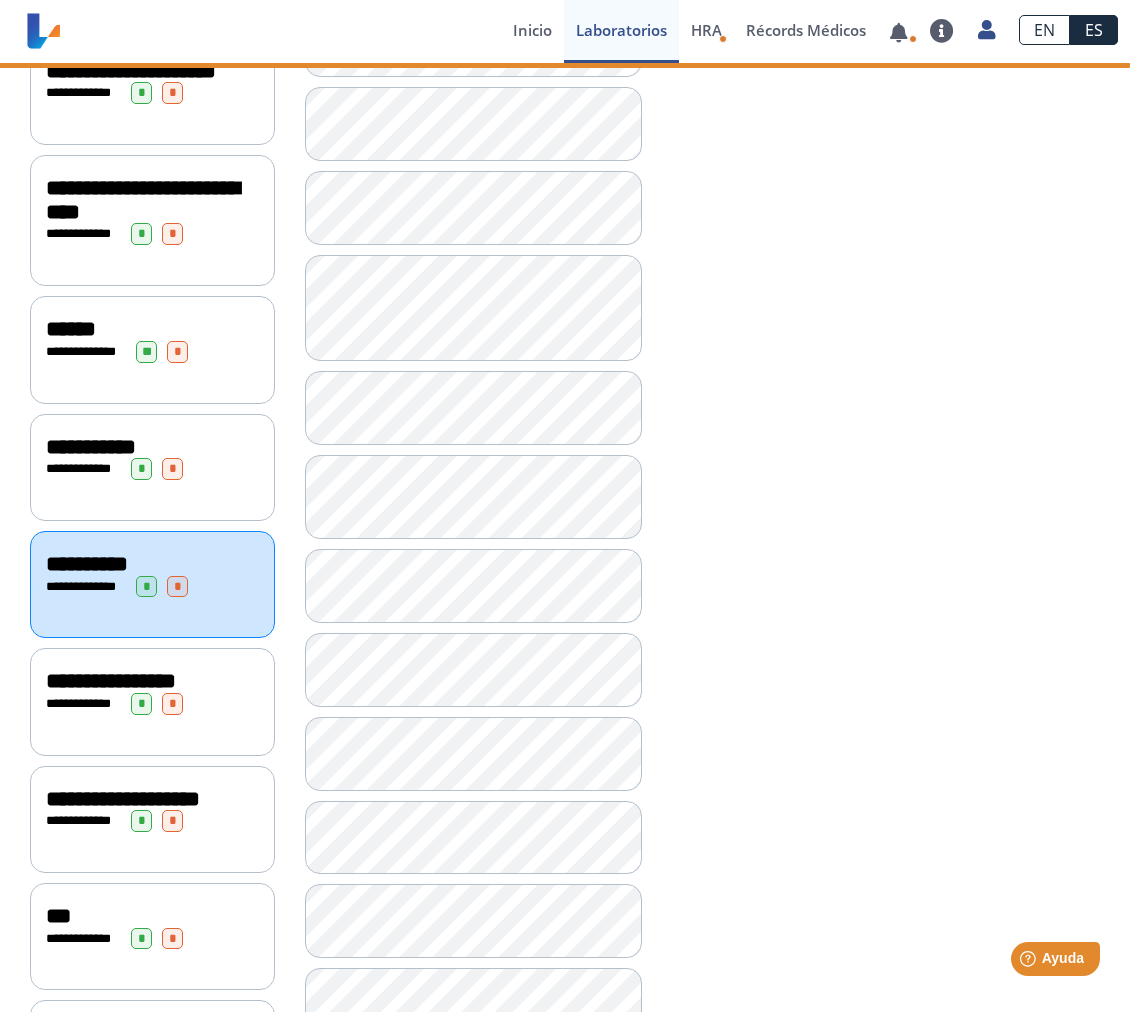 click on "**********" 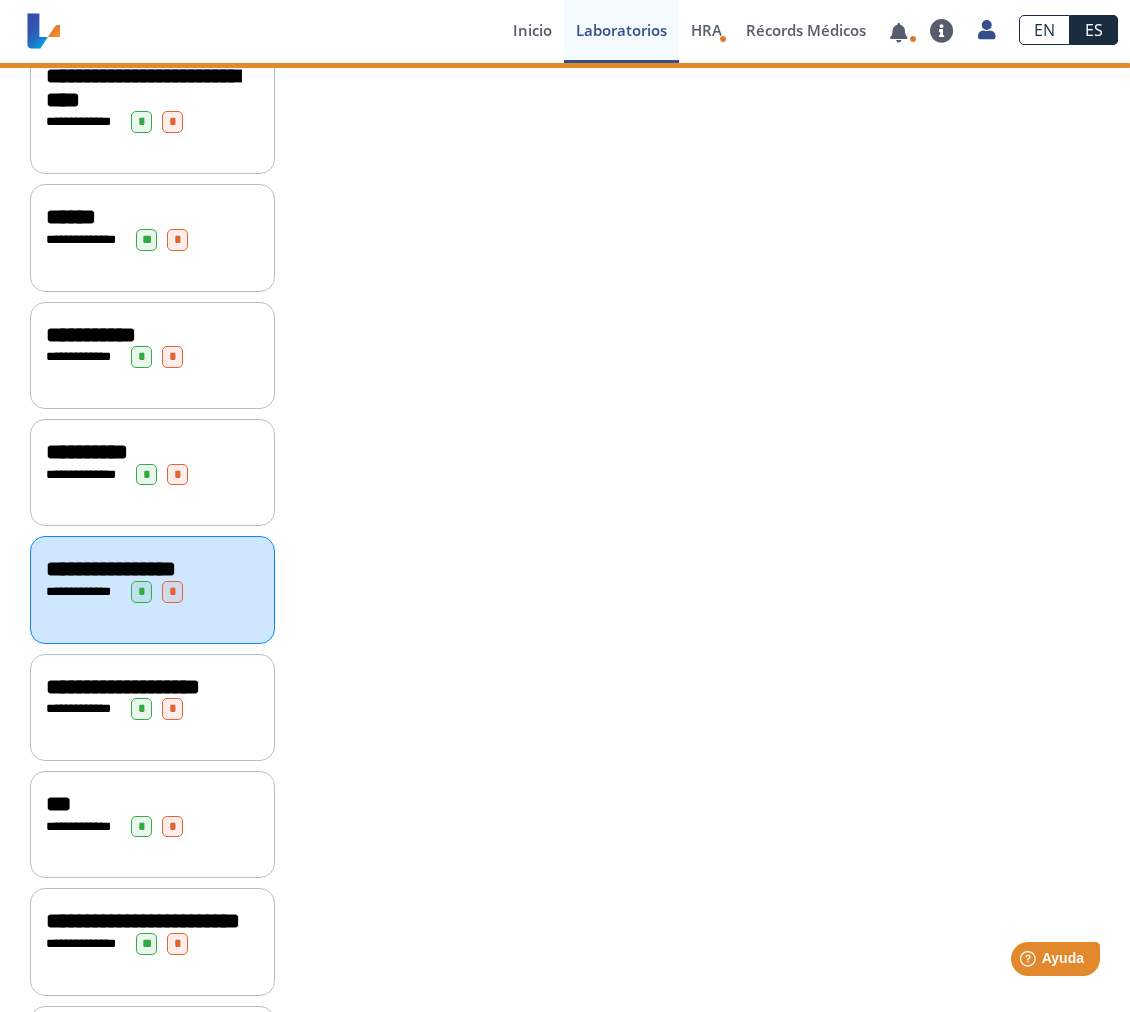 scroll, scrollTop: 652, scrollLeft: 0, axis: vertical 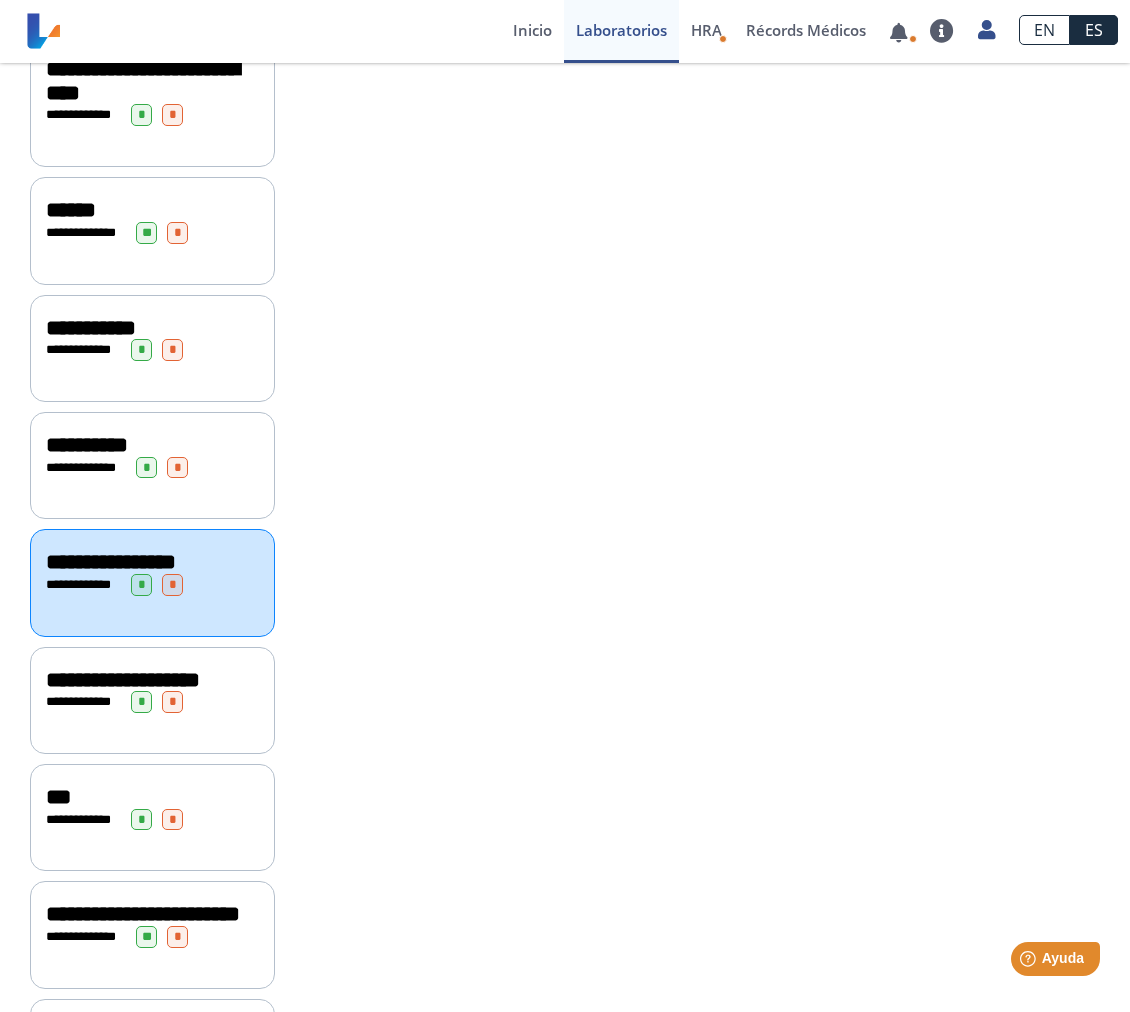 click on "**********" 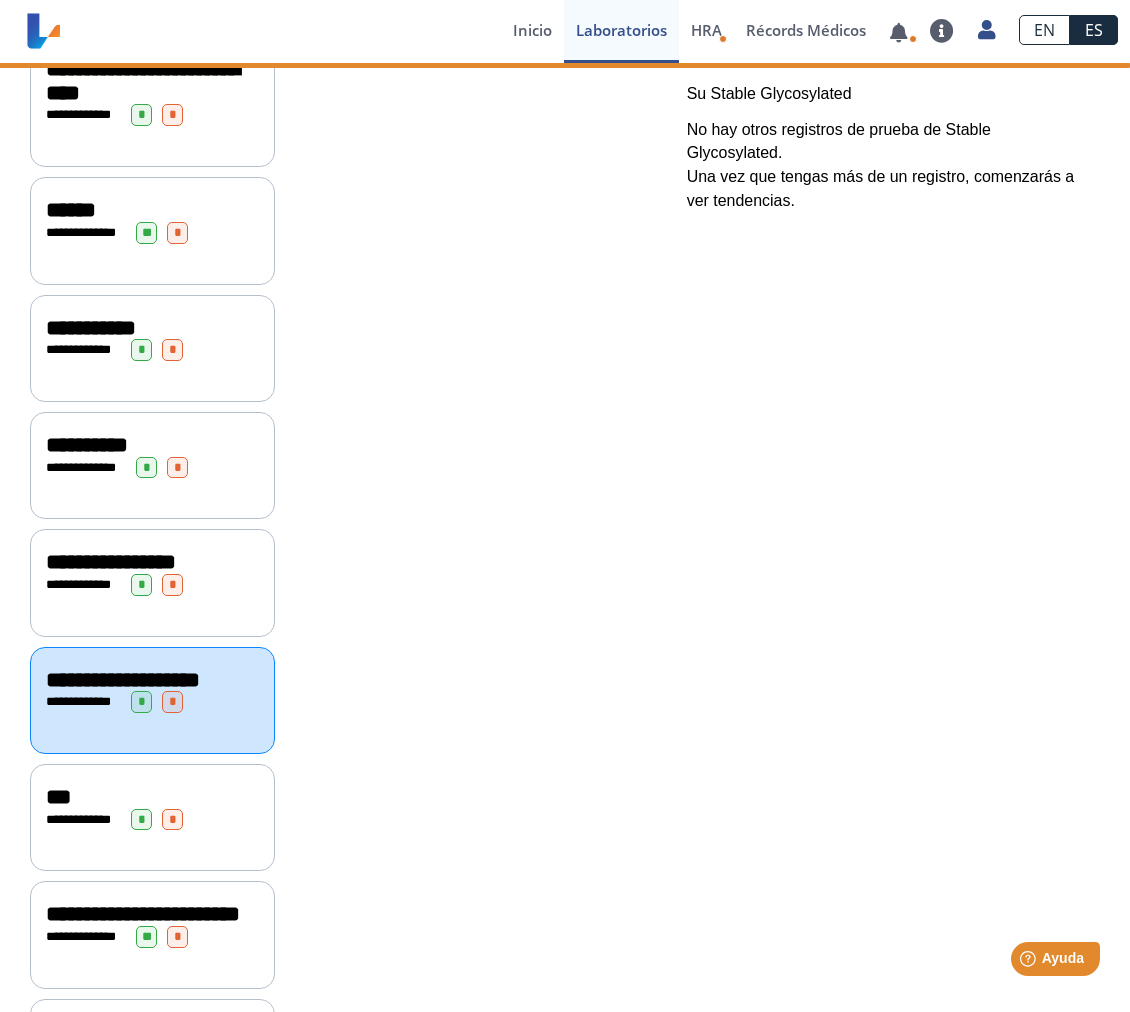 click on "***" 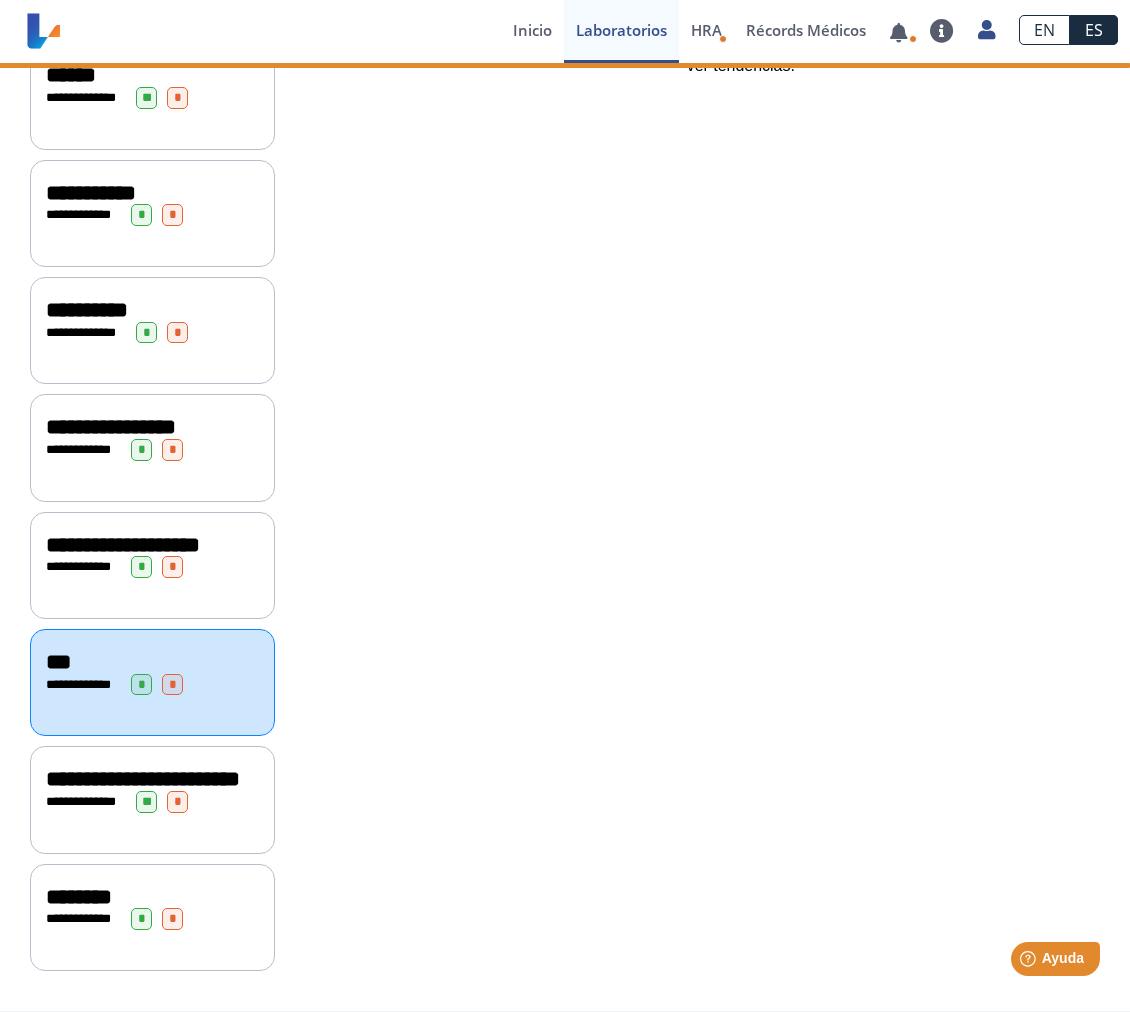 scroll, scrollTop: 820, scrollLeft: 0, axis: vertical 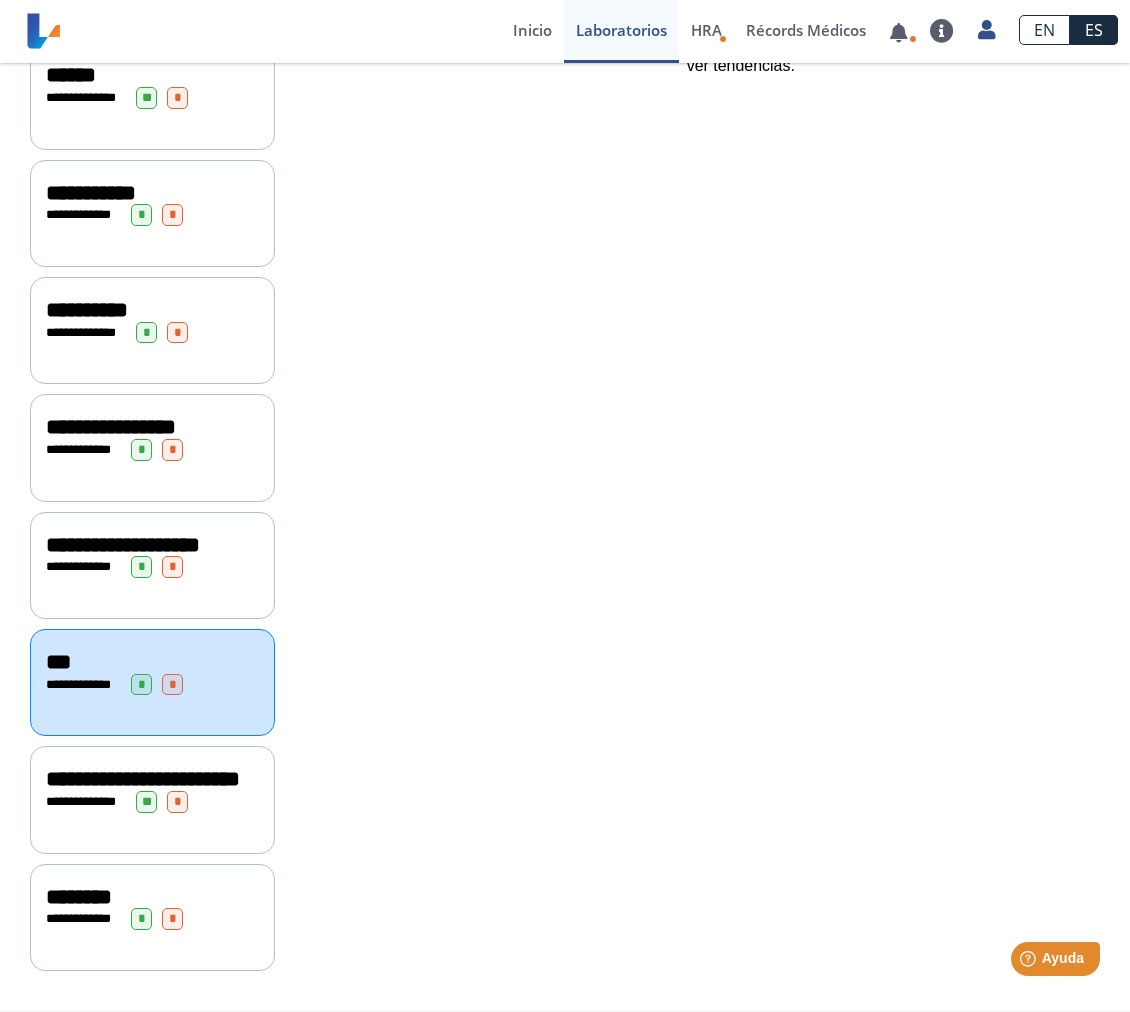 drag, startPoint x: 79, startPoint y: 807, endPoint x: 72, endPoint y: 855, distance: 48.507732 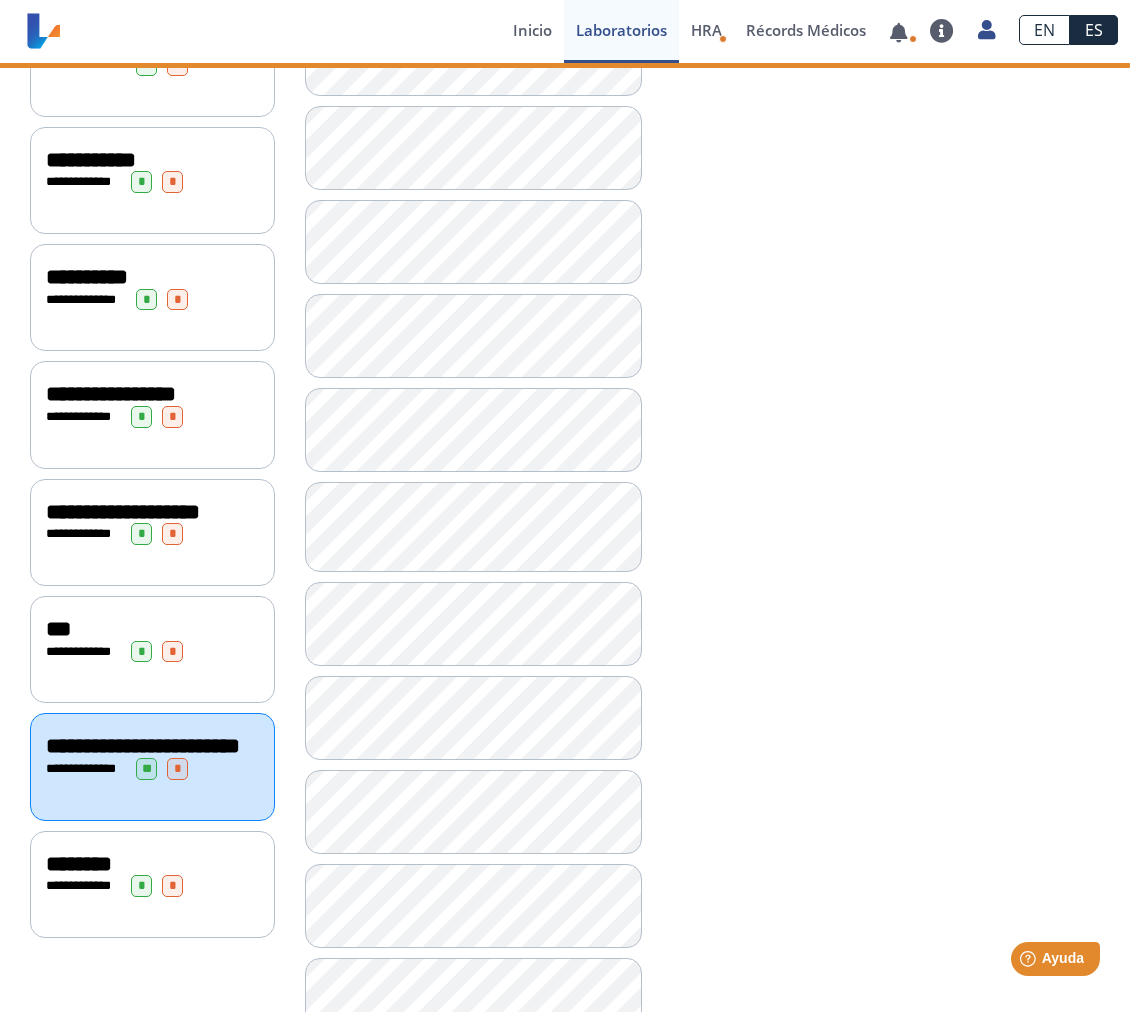 click on "********" 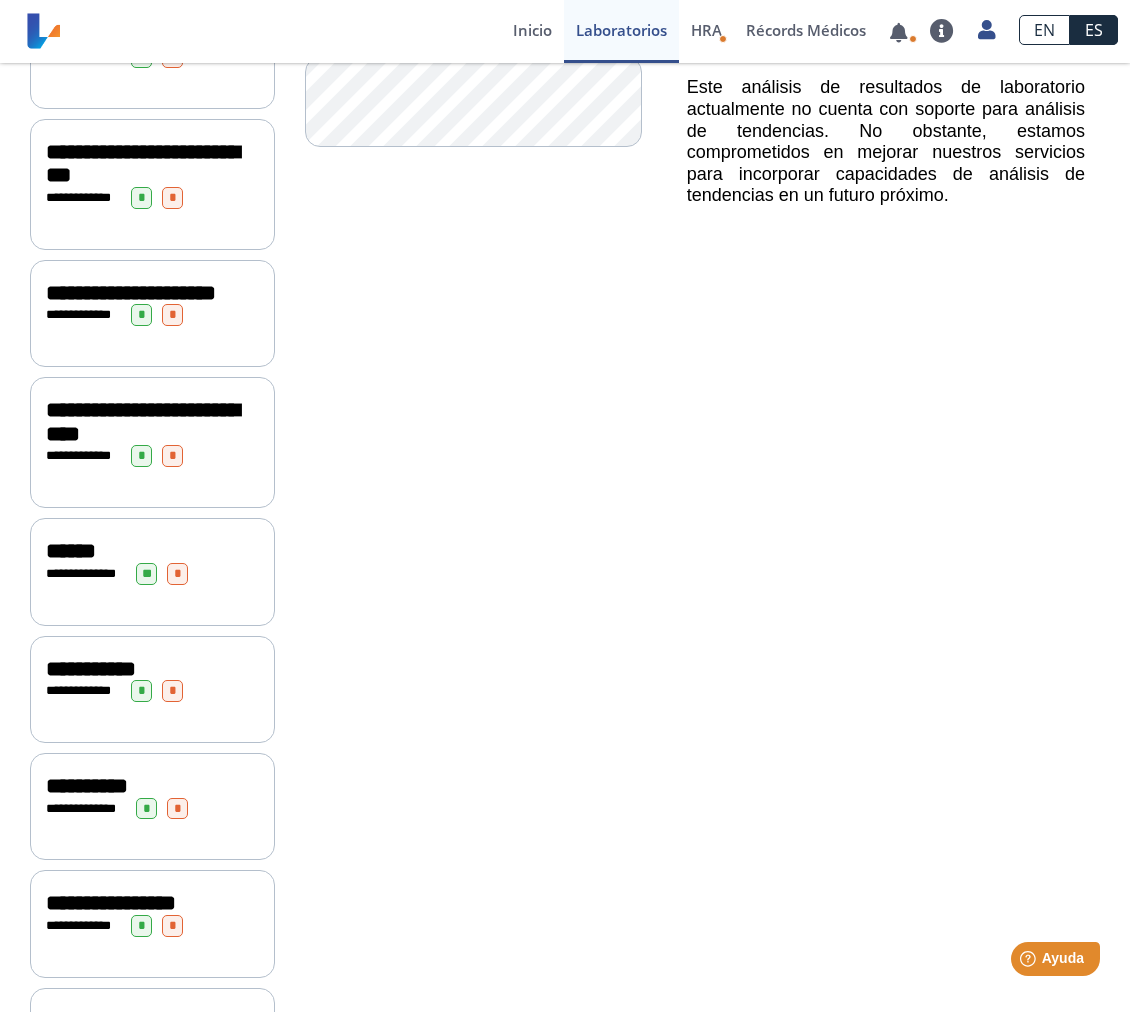 scroll, scrollTop: 0, scrollLeft: 0, axis: both 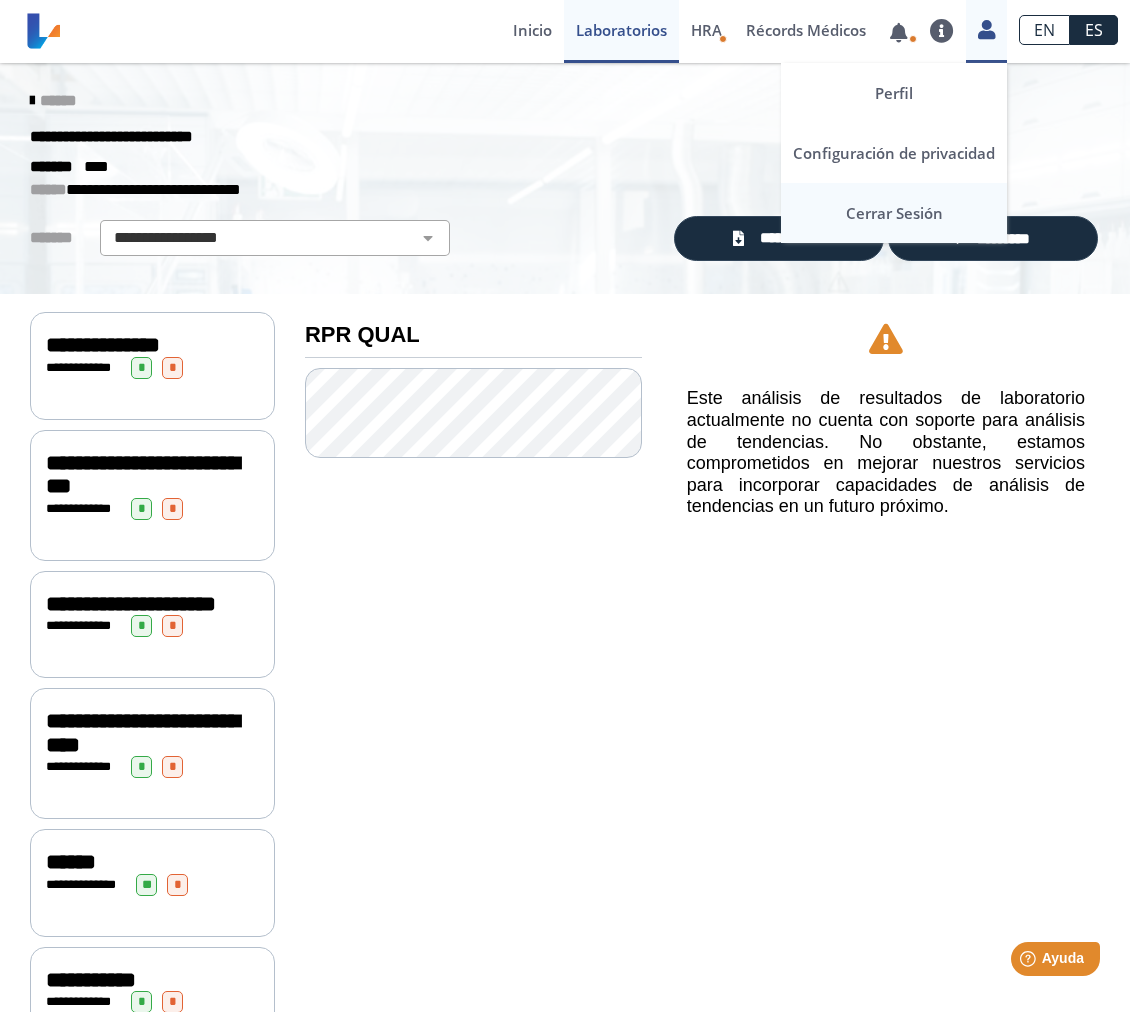 click on "Cerrar Sesión" at bounding box center (894, 213) 